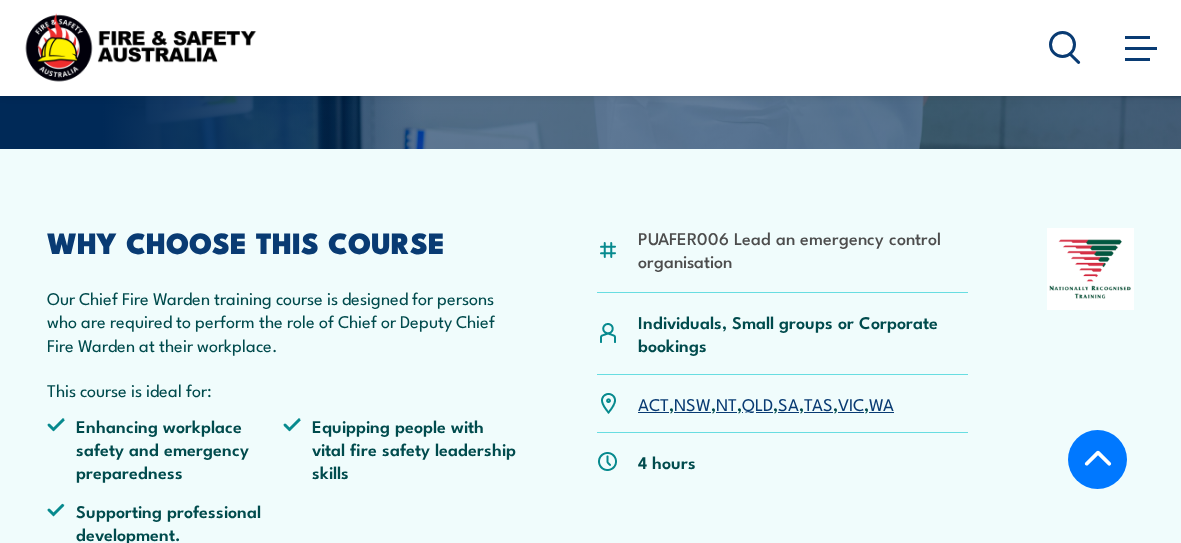 scroll, scrollTop: 364, scrollLeft: 0, axis: vertical 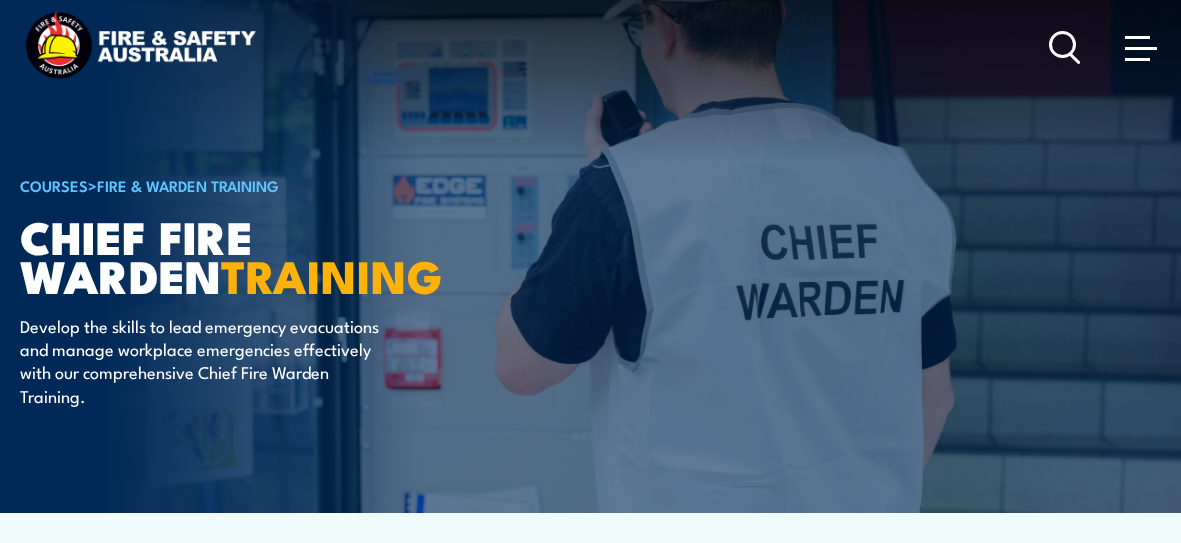 click 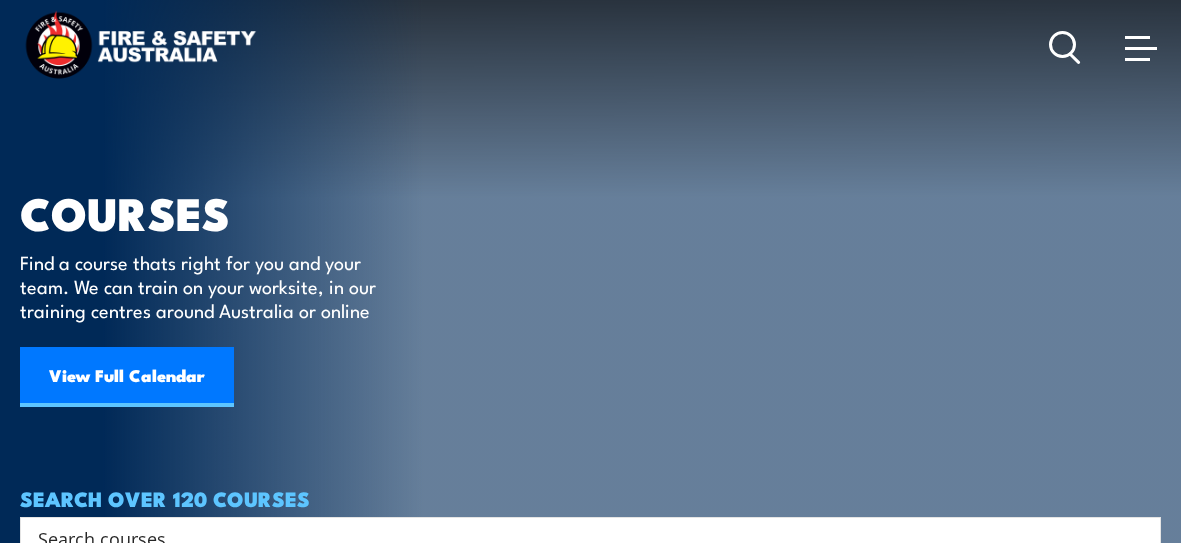 scroll, scrollTop: 0, scrollLeft: 0, axis: both 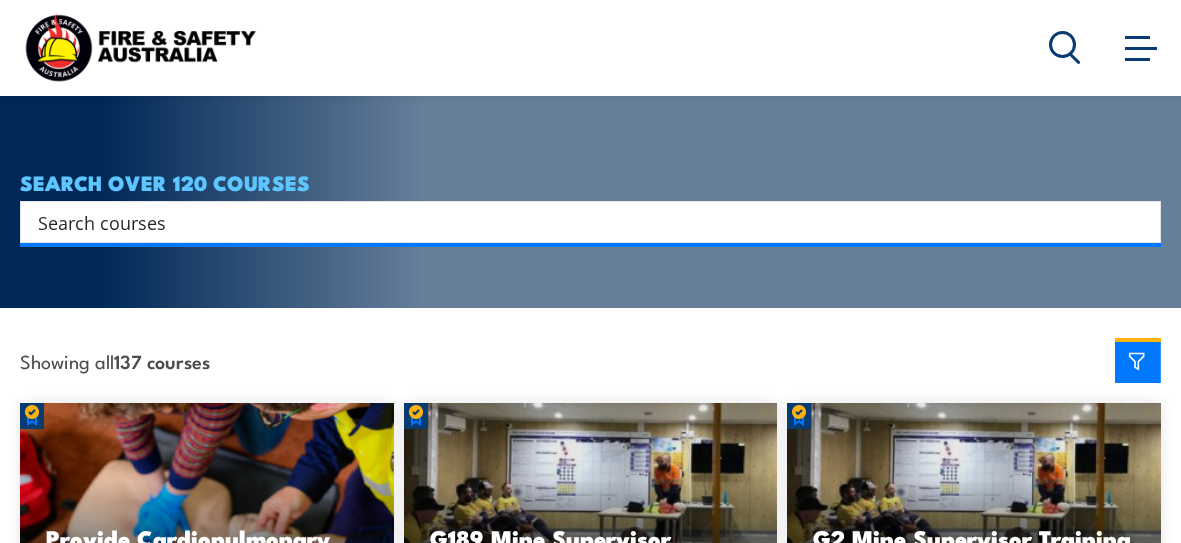click at bounding box center [577, 222] 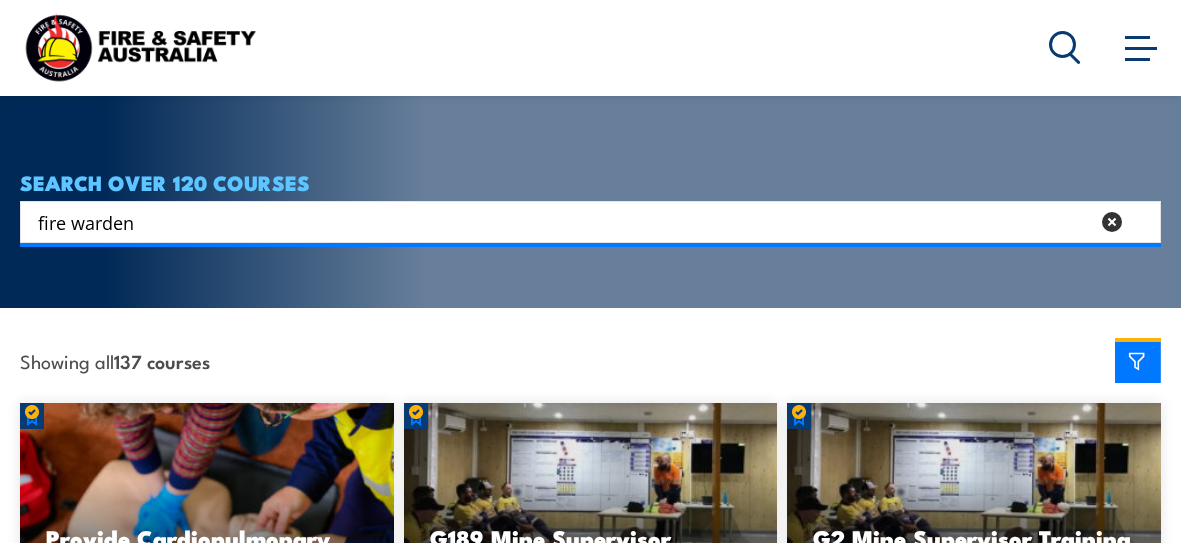 type on "fire warden" 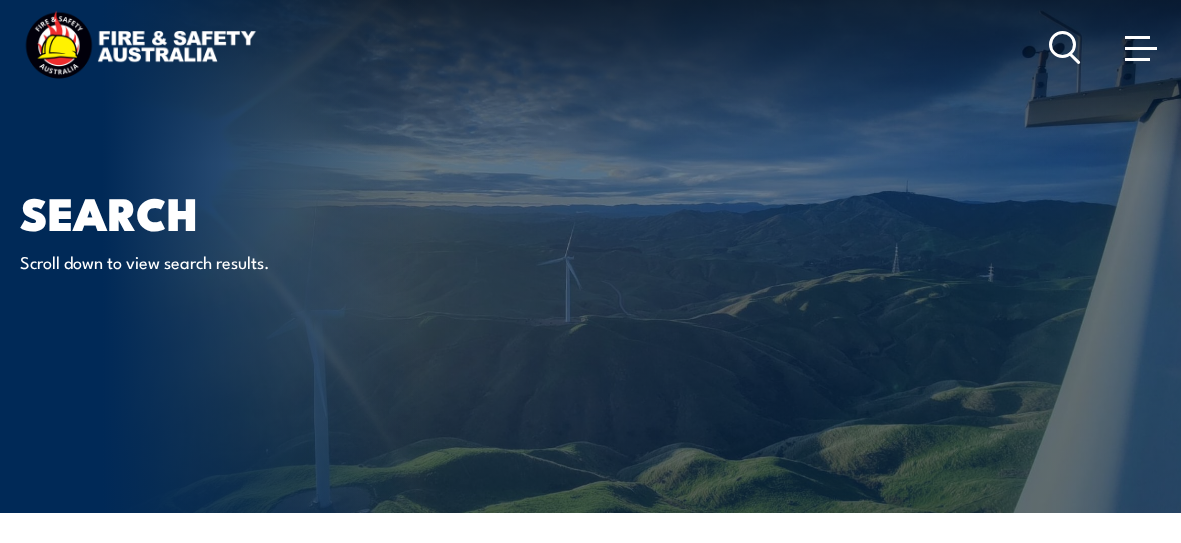 scroll, scrollTop: 0, scrollLeft: 0, axis: both 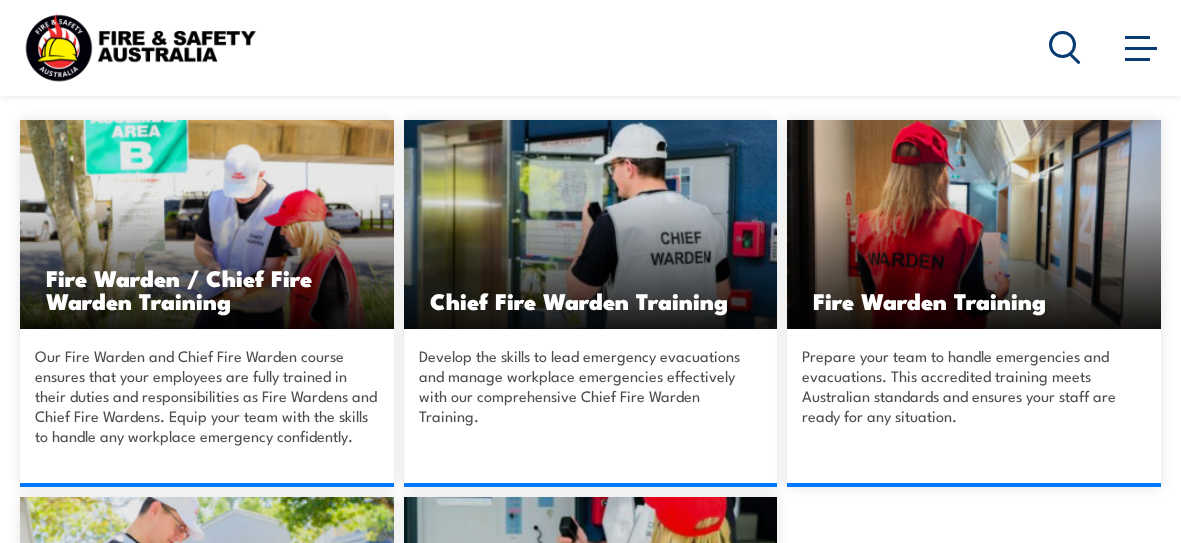 click on "Fire Warden / Chief Fire Warden Training" at bounding box center (207, 289) 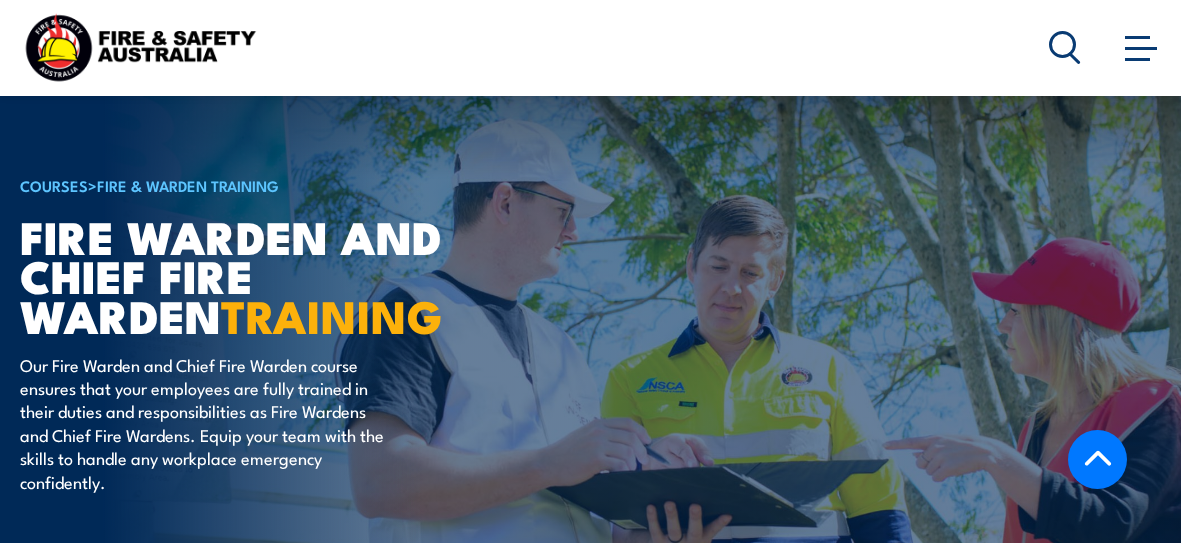 scroll, scrollTop: 500, scrollLeft: 0, axis: vertical 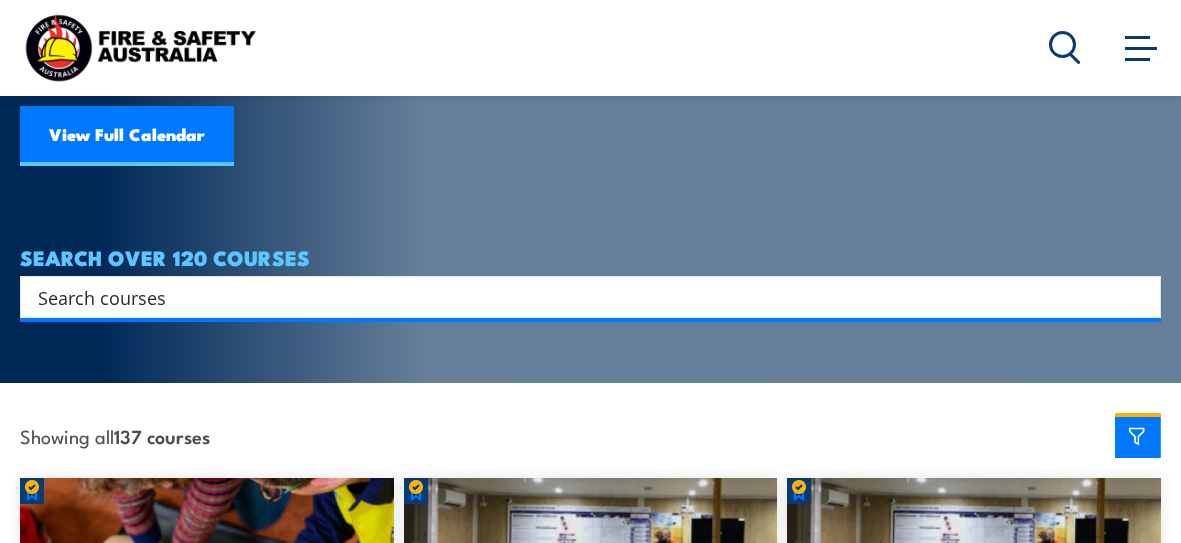 click at bounding box center [577, 297] 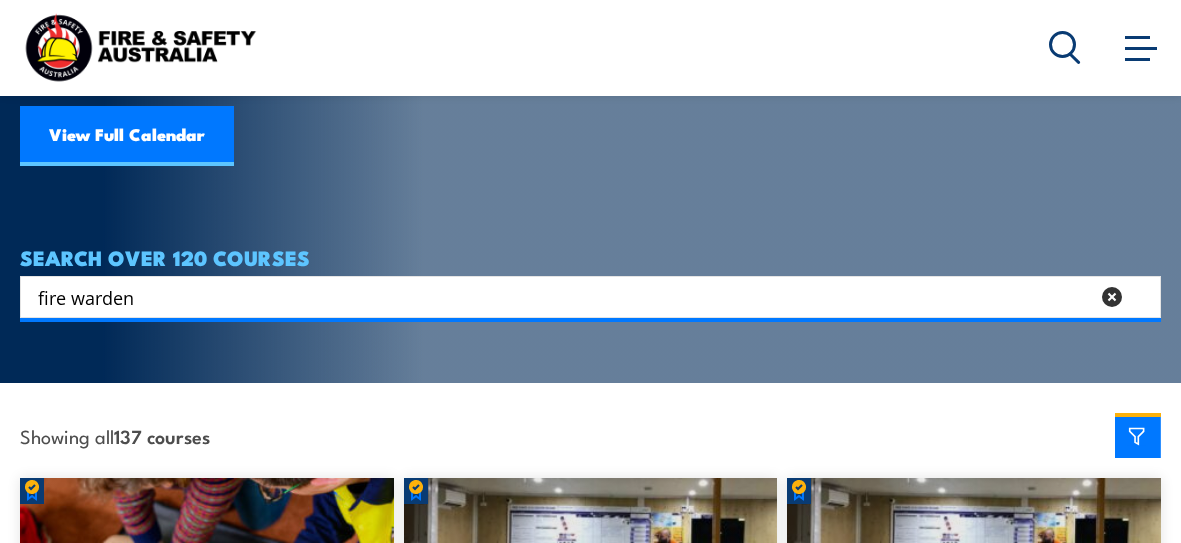type on "fire warden" 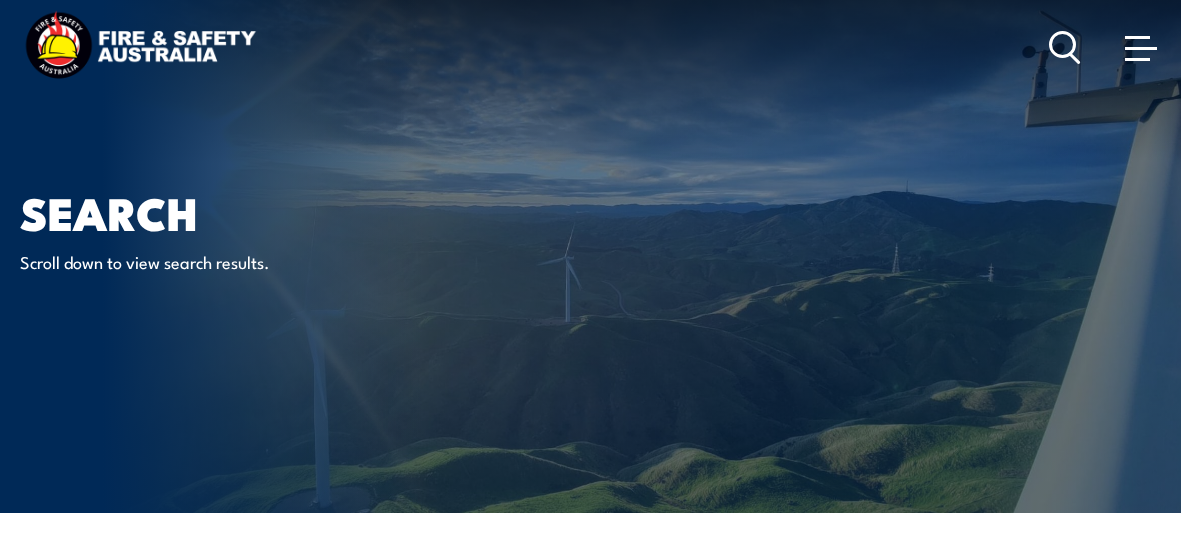 scroll, scrollTop: 0, scrollLeft: 0, axis: both 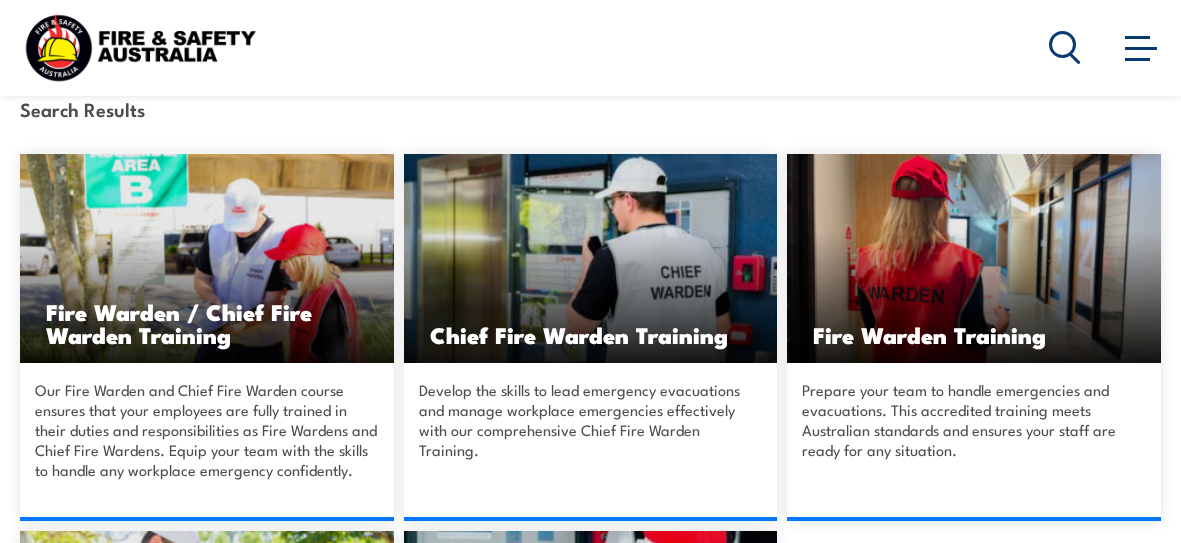 click at bounding box center [974, 258] 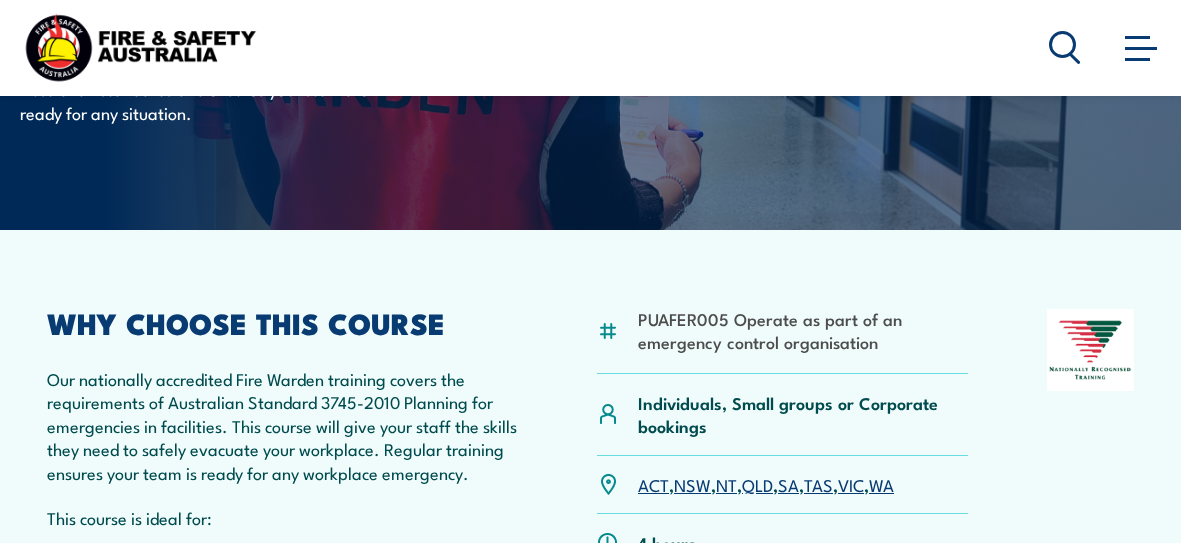 scroll, scrollTop: 0, scrollLeft: 0, axis: both 